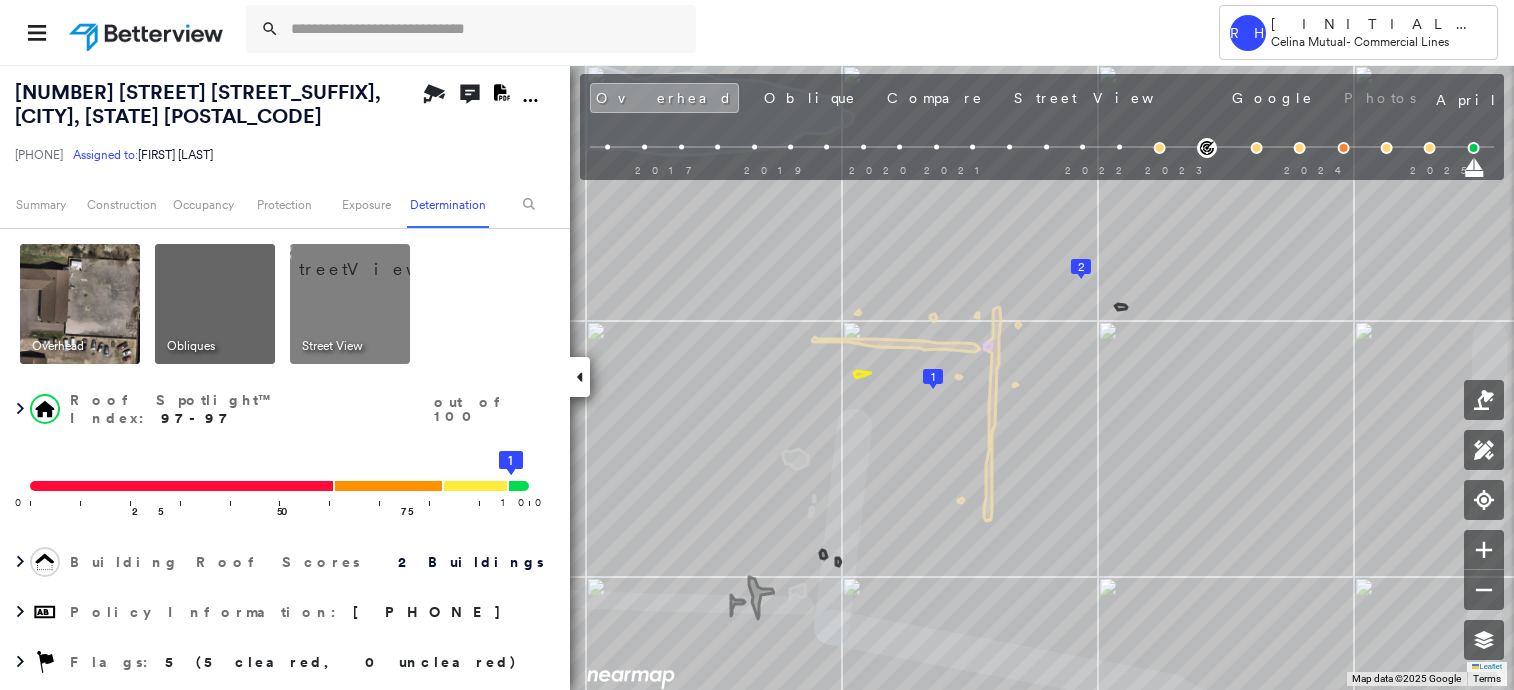 scroll, scrollTop: 0, scrollLeft: 0, axis: both 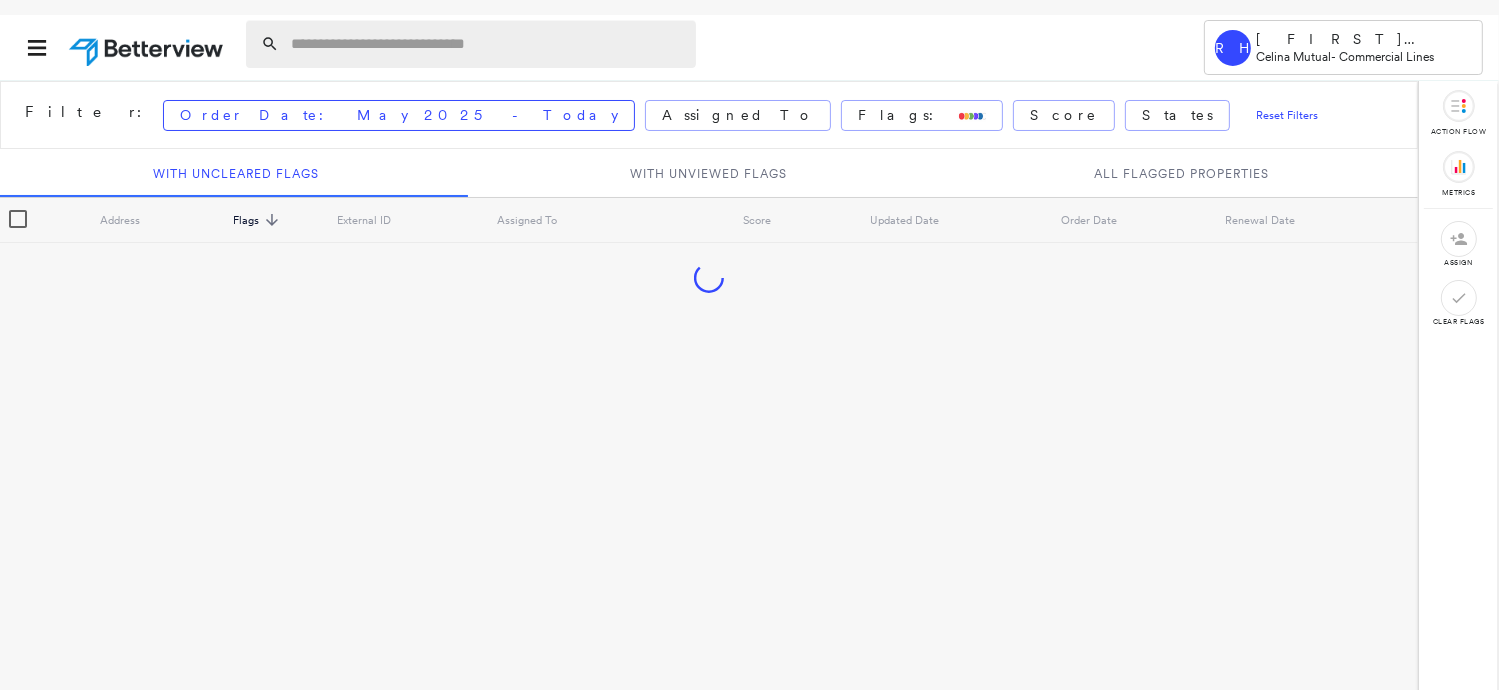 click at bounding box center [487, 44] 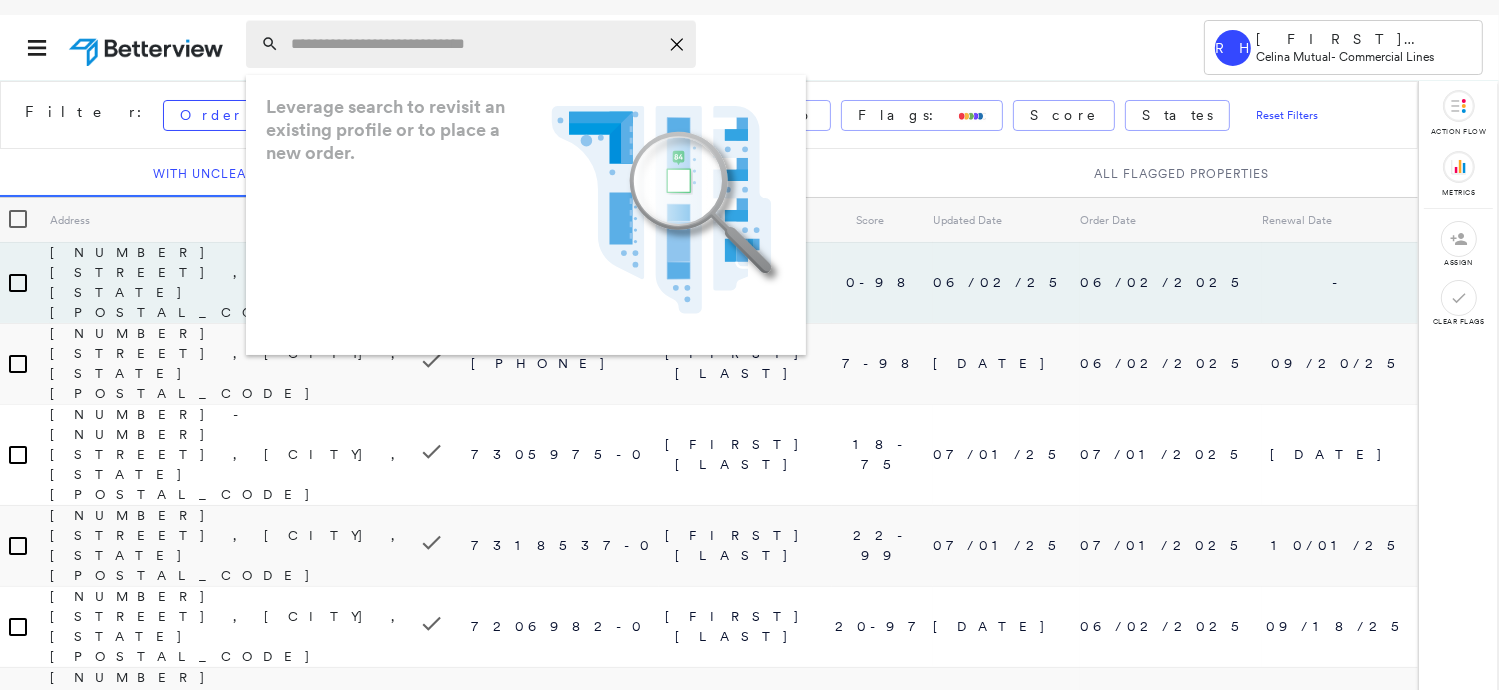 type on "*********" 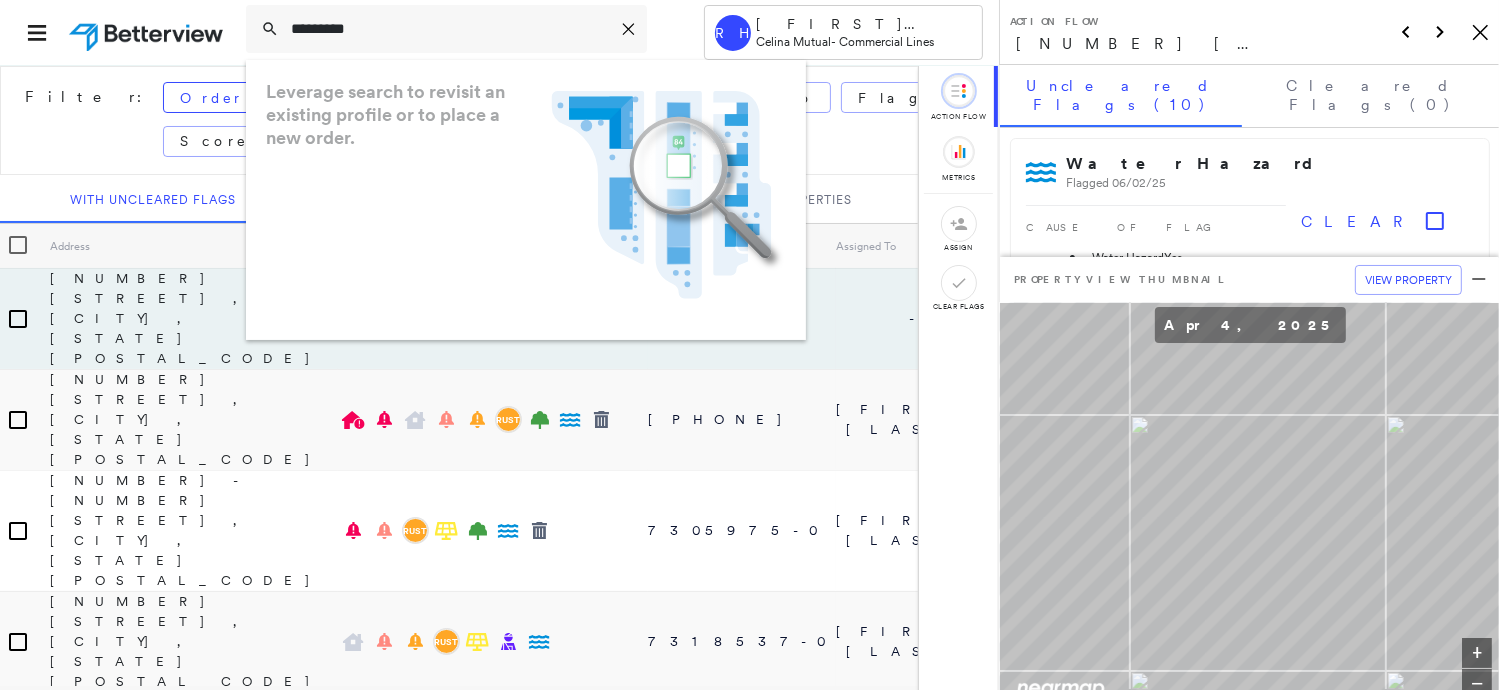 drag, startPoint x: 484, startPoint y: 33, endPoint x: 220, endPoint y: 54, distance: 264.83392 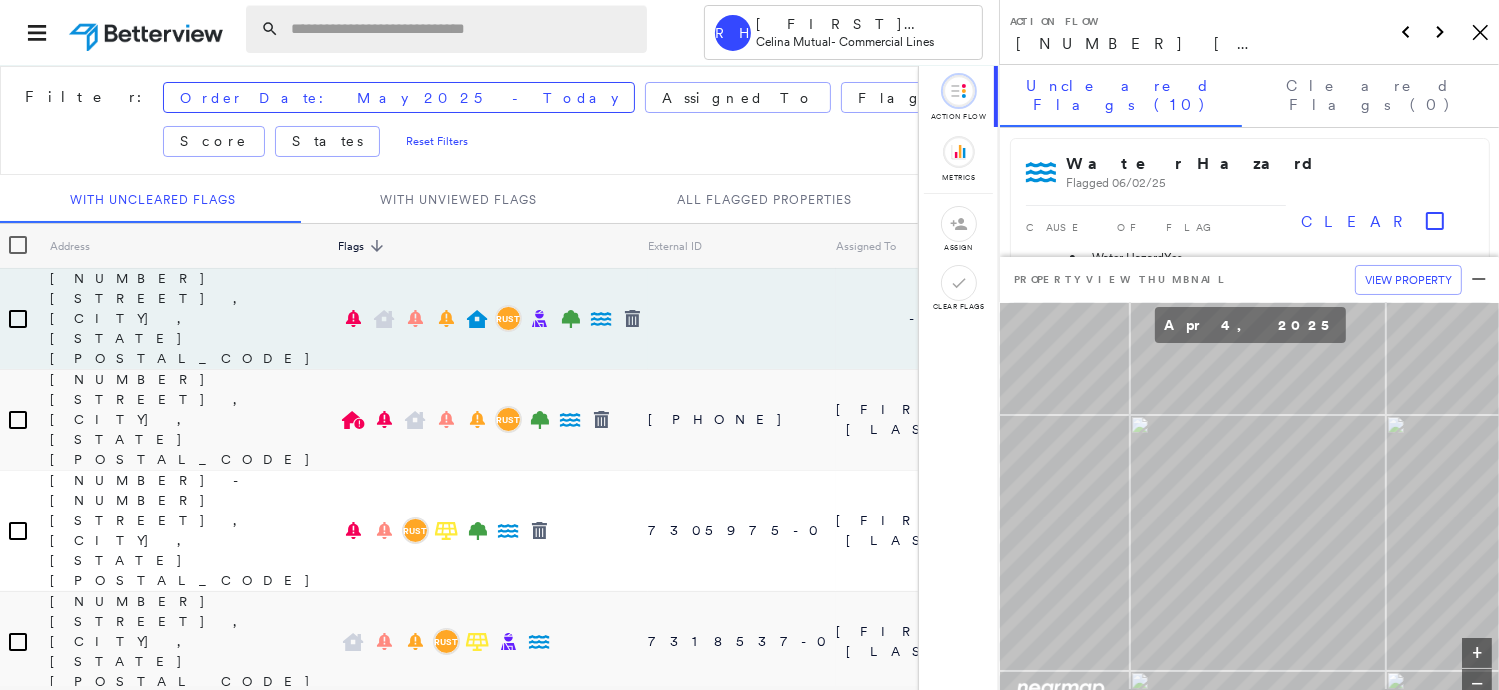 click at bounding box center (463, 29) 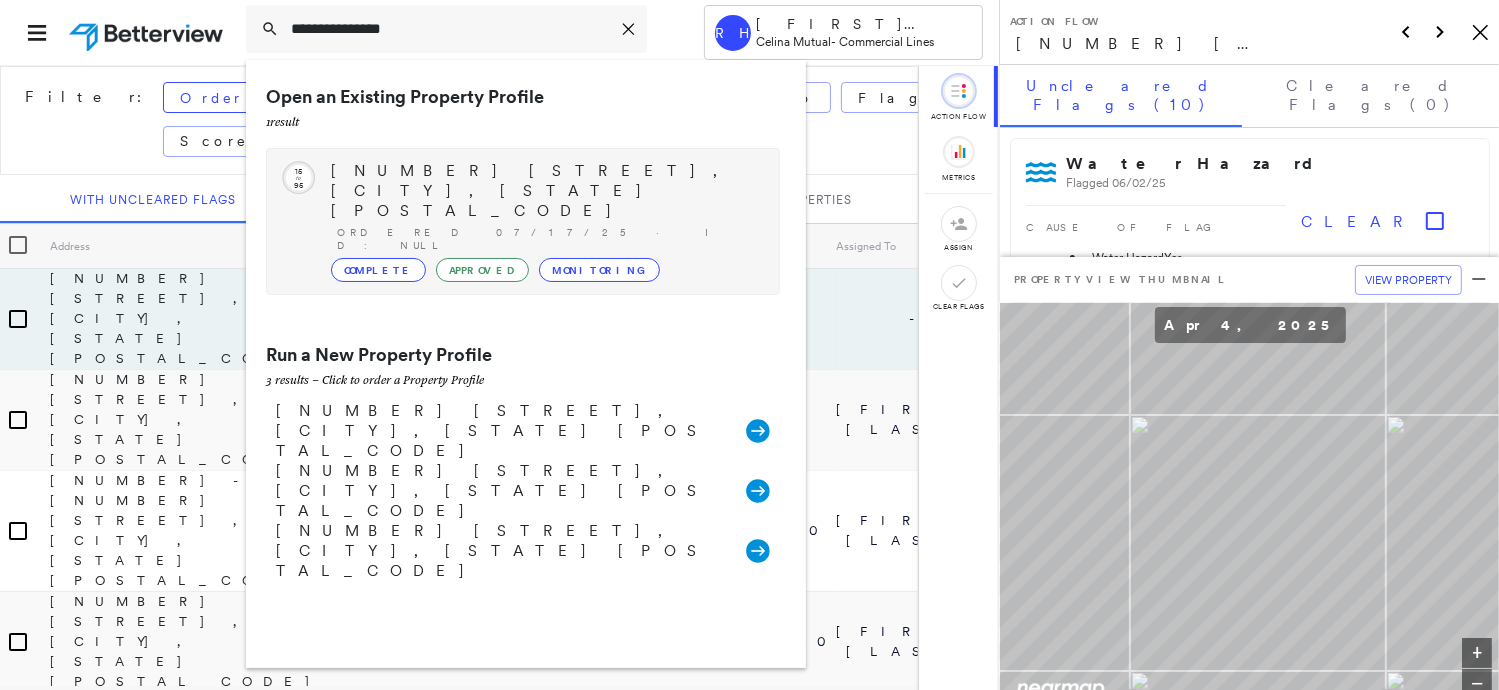 type on "**********" 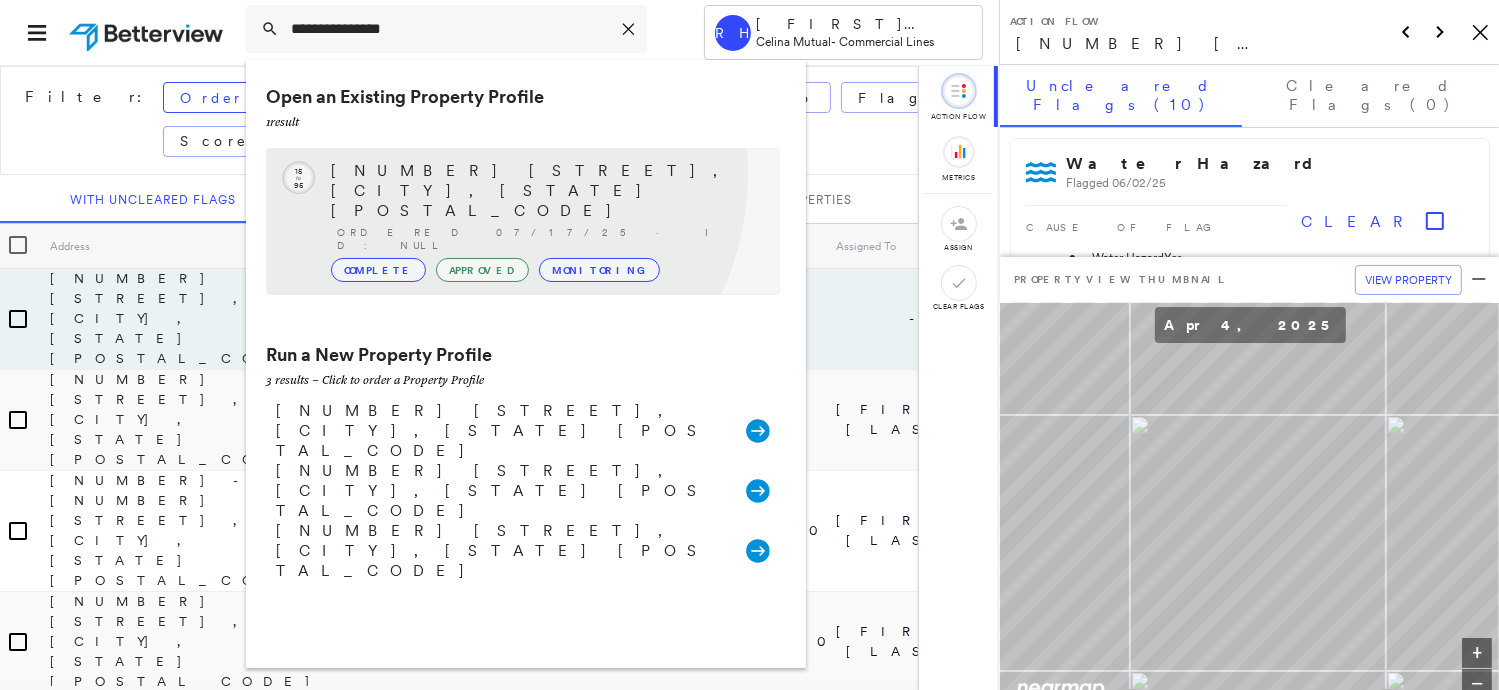 click on "[NUMBER] [STREET], [CITY], [STATE] [POSTAL_CODE]" at bounding box center (545, 191) 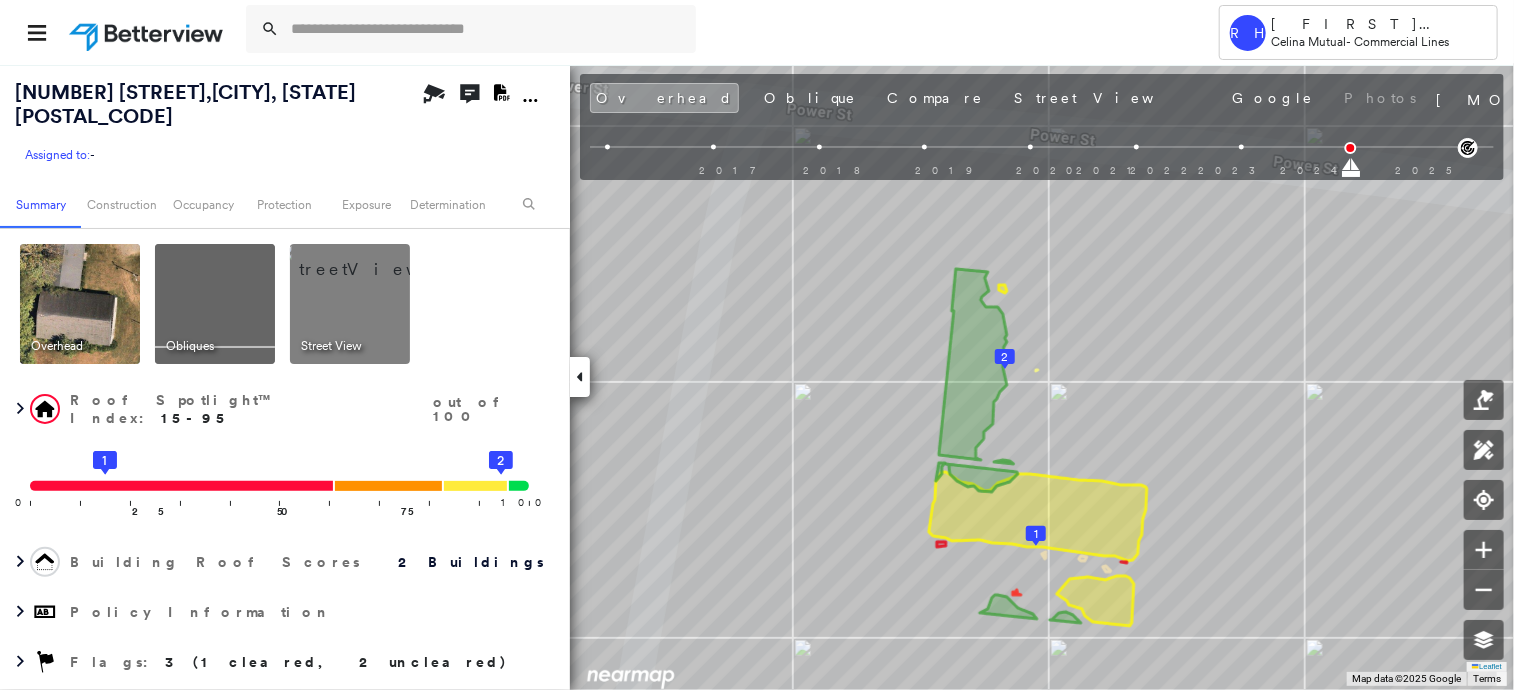 click at bounding box center (374, 259) 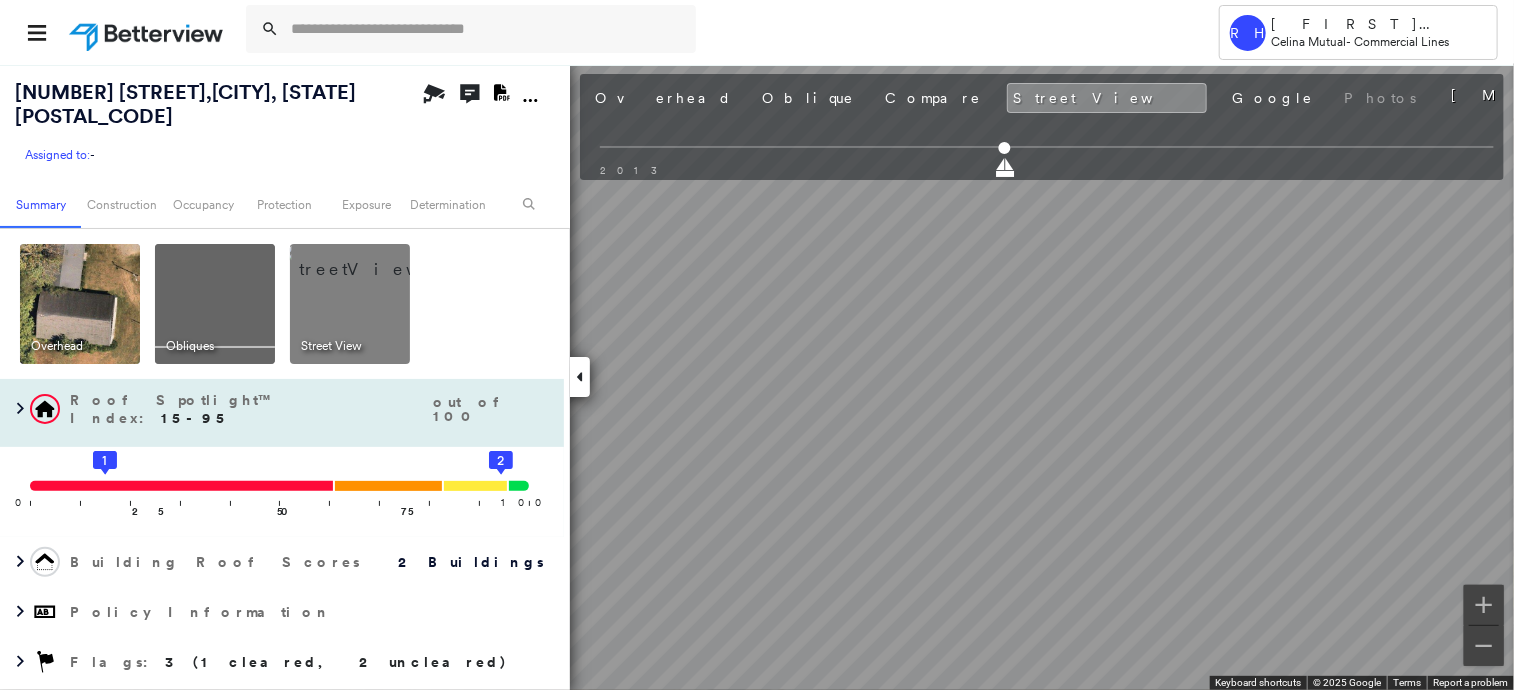 click on "Tower RH RJ Heins Celina Mutual  -   Commercial Lines [NUMBER] [STREET] ,  [CITY], [STATE] [POSTAL_CODE] Assigned to:  - Assigned to:  - Assigned to:  - Open Comments Download PDF Report Summary Construction Occupancy Protection Exposure Determination Overhead Obliques Street View Roof Spotlight™ Index :  15-95 out of 100 0 100 25 1 50 75 2 Building Roof Scores 2 Buildings Policy Information Flags :  3 (1 cleared, 2 uncleared) Construction Roof Spotlights :  Missing Shingles, Staining, Worn Shingles, Overhang, Roof Debris and 1 more Property Features Roof Size & Shape :  2 buildings  Occupancy Place Detail Google - Places National Registry of Historic Places Smarty Streets - Surrounding Properties Protection US Fire Administration: Nearest Fire Stations Exposure Additional Perils FEMA Risk Index Determination Flags :  3 (1 cleared, 2 uncleared) Uncleared Flags (2) Cleared Flags  (1) Critical Priority Flagged [DATE] Clear Damage Flagged [DATE] Clear Action Taken New Entry History Quote/New Business Terms & Conditions Added ACV Endorsement Added Cosmetic Endorsement" at bounding box center (757, 377) 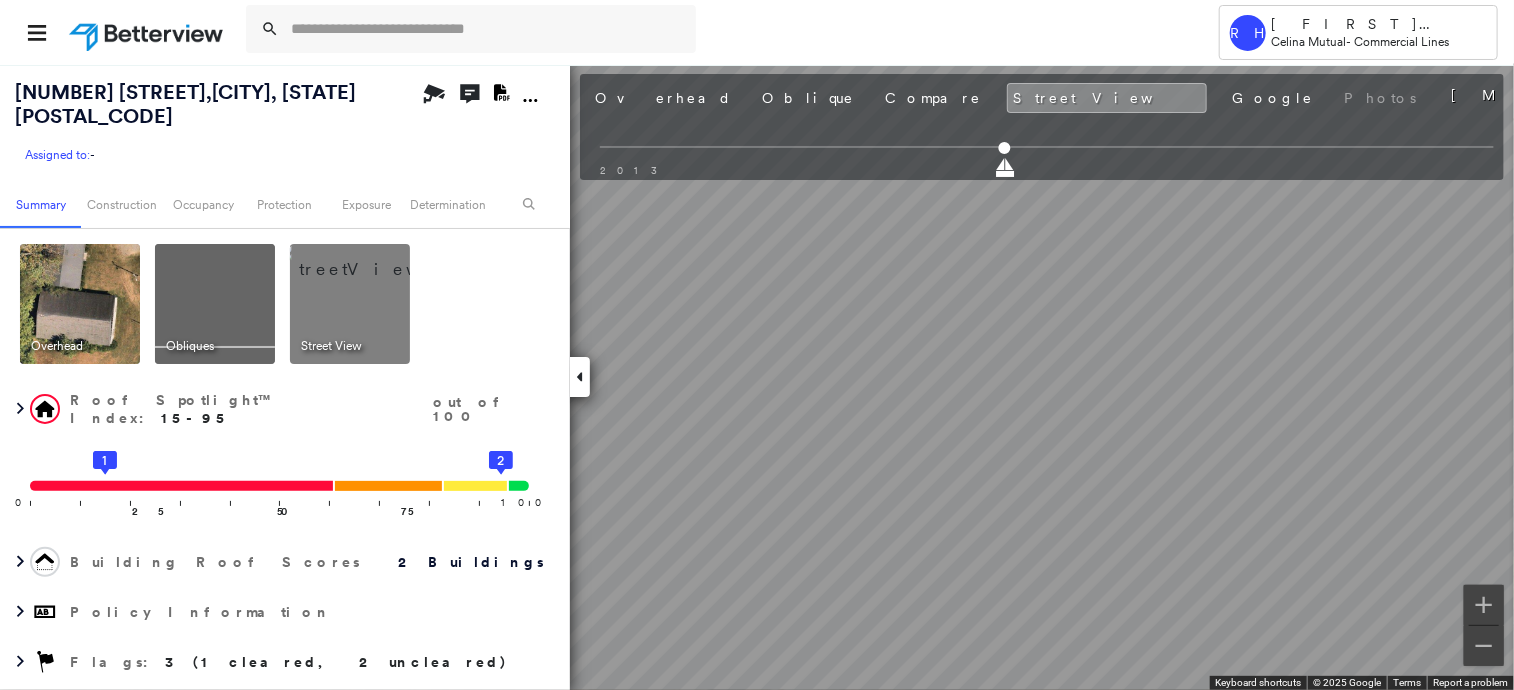 click on "Tower RH RJ Heins Celina Mutual  -   Commercial Lines [NUMBER] [STREET] ,  [CITY], [STATE] [POSTAL_CODE] Assigned to:  - Assigned to:  - Assigned to:  - Open Comments Download PDF Report Summary Construction Occupancy Protection Exposure Determination Overhead Obliques Street View Roof Spotlight™ Index :  15-95 out of 100 0 100 25 1 50 75 2 Building Roof Scores 2 Buildings Policy Information Flags :  3 (1 cleared, 2 uncleared) Construction Roof Spotlights :  Missing Shingles, Staining, Worn Shingles, Overhang, Roof Debris and 1 more Property Features Roof Size & Shape :  2 buildings  Occupancy Place Detail Google - Places National Registry of Historic Places Smarty Streets - Surrounding Properties Protection US Fire Administration: Nearest Fire Stations Exposure Additional Perils FEMA Risk Index Determination Flags :  3 (1 cleared, 2 uncleared) Uncleared Flags (2) Cleared Flags  (1) Critical Priority Flagged [DATE] Clear Damage Flagged [DATE] Clear Action Taken New Entry History Quote/New Business Terms & Conditions Added ACV Endorsement Added Cosmetic Endorsement" at bounding box center [757, 377] 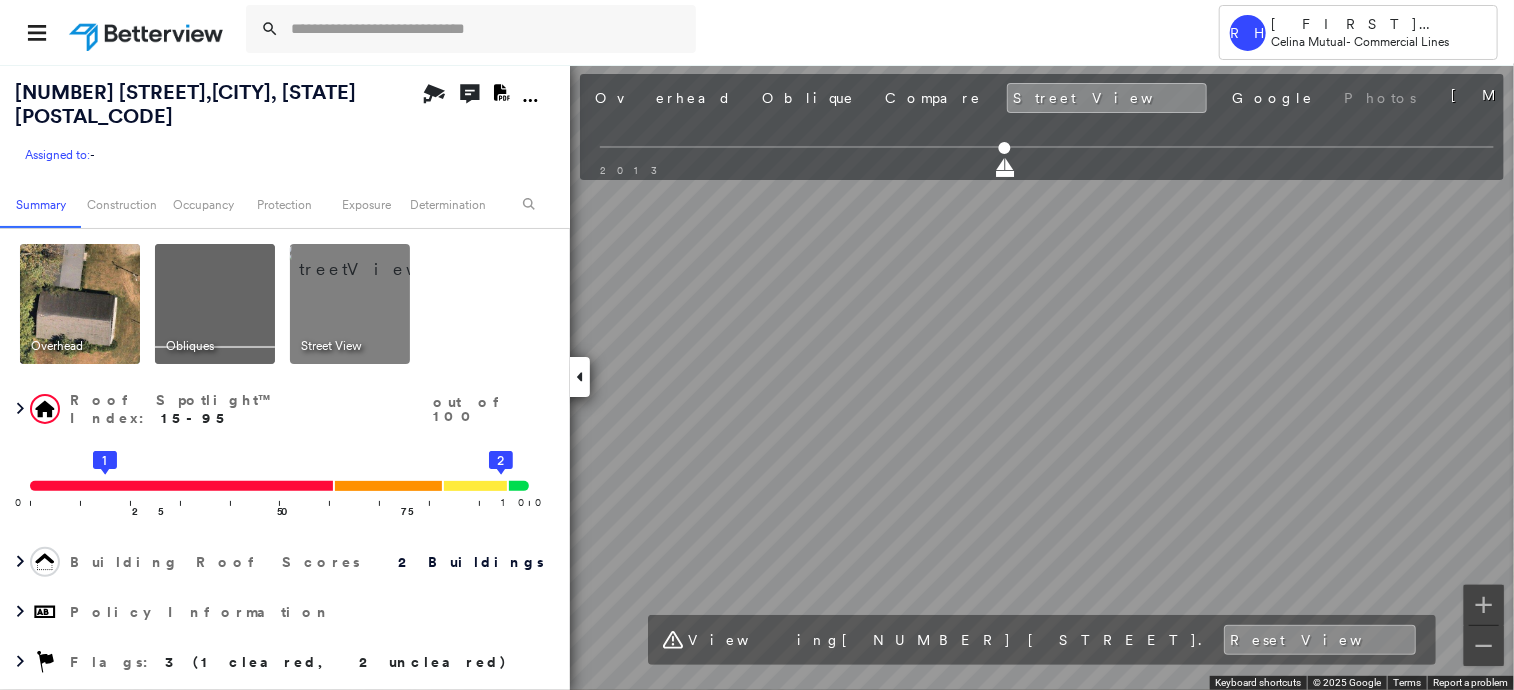 click on "Tower RH RJ Heins Celina Mutual  -   Commercial Lines [NUMBER] [STREET] ,  [CITY], [STATE] [POSTAL_CODE] Assigned to:  - Assigned to:  - Assigned to:  - Open Comments Download PDF Report Summary Construction Occupancy Protection Exposure Determination Overhead Obliques Street View Roof Spotlight™ Index :  15-95 out of 100 0 100 25 1 50 75 2 Building Roof Scores 2 Buildings Policy Information Flags :  3 (1 cleared, 2 uncleared) Construction Roof Spotlights :  Missing Shingles, Staining, Worn Shingles, Overhang, Roof Debris and 1 more Property Features Roof Size & Shape :  2 buildings  Occupancy Place Detail Google - Places National Registry of Historic Places Smarty Streets - Surrounding Properties Protection US Fire Administration: Nearest Fire Stations Exposure Additional Perils FEMA Risk Index Determination Flags :  3 (1 cleared, 2 uncleared) Uncleared Flags (2) Cleared Flags  (1) Critical Priority Flagged [DATE] Clear Damage Flagged [DATE] Clear Action Taken New Entry History Quote/New Business General Save" at bounding box center [757, 345] 